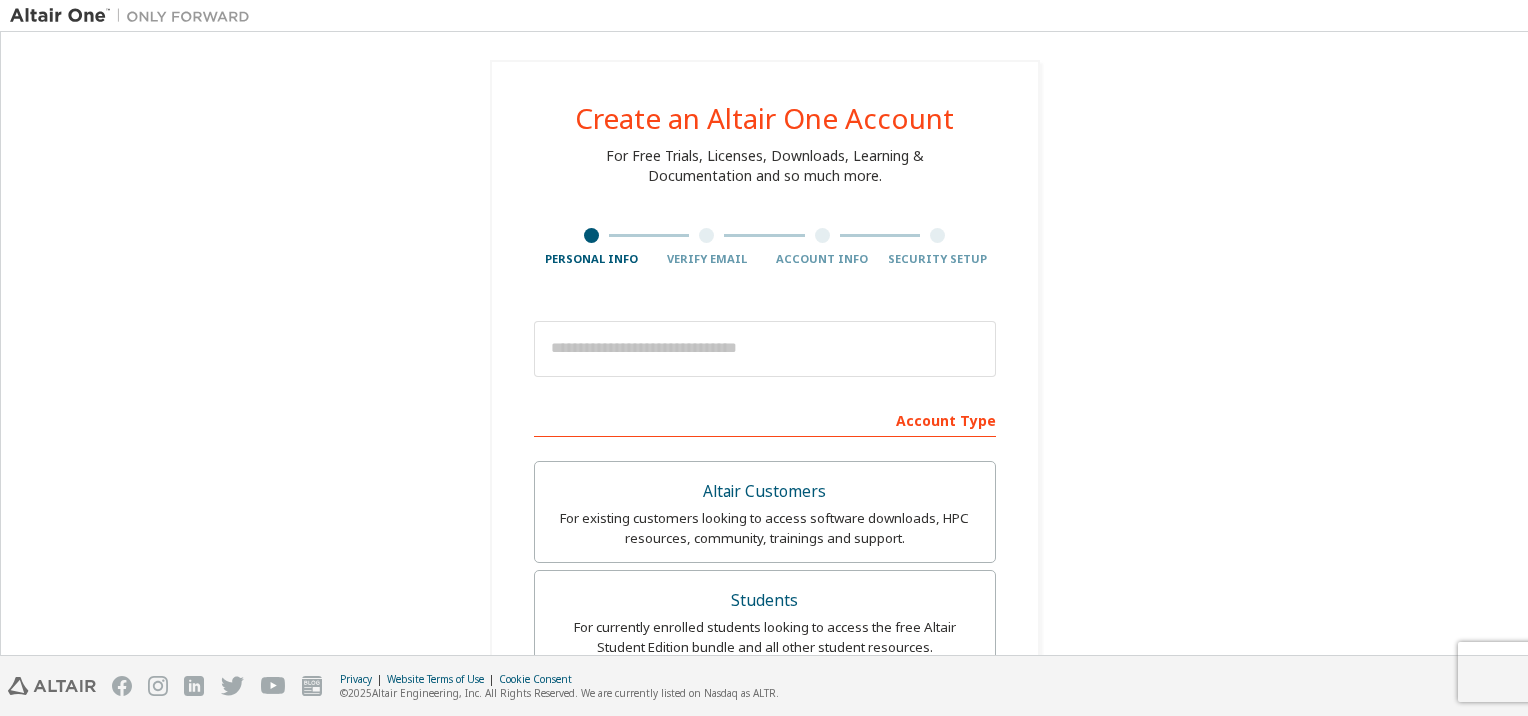 scroll, scrollTop: 0, scrollLeft: 0, axis: both 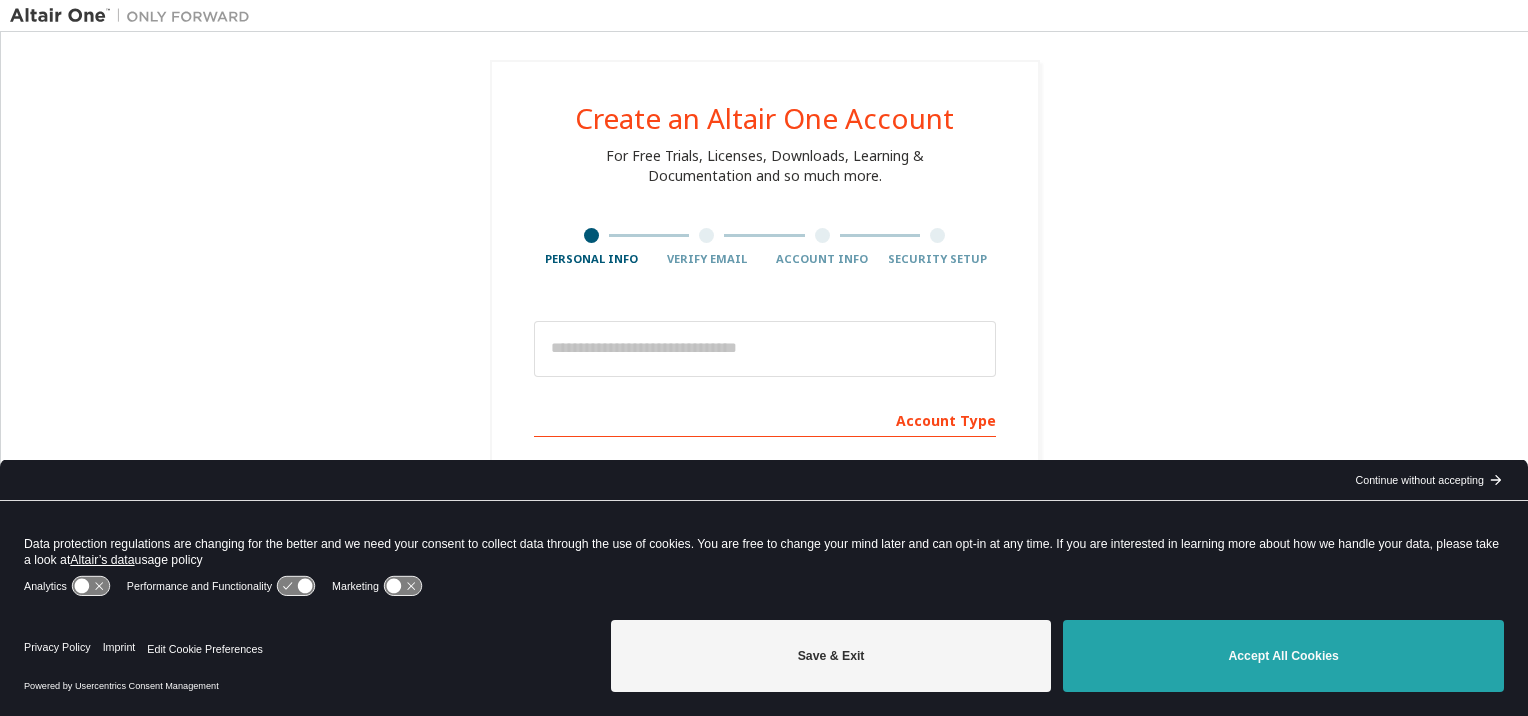 click on "Accept All Cookies" at bounding box center (1283, 656) 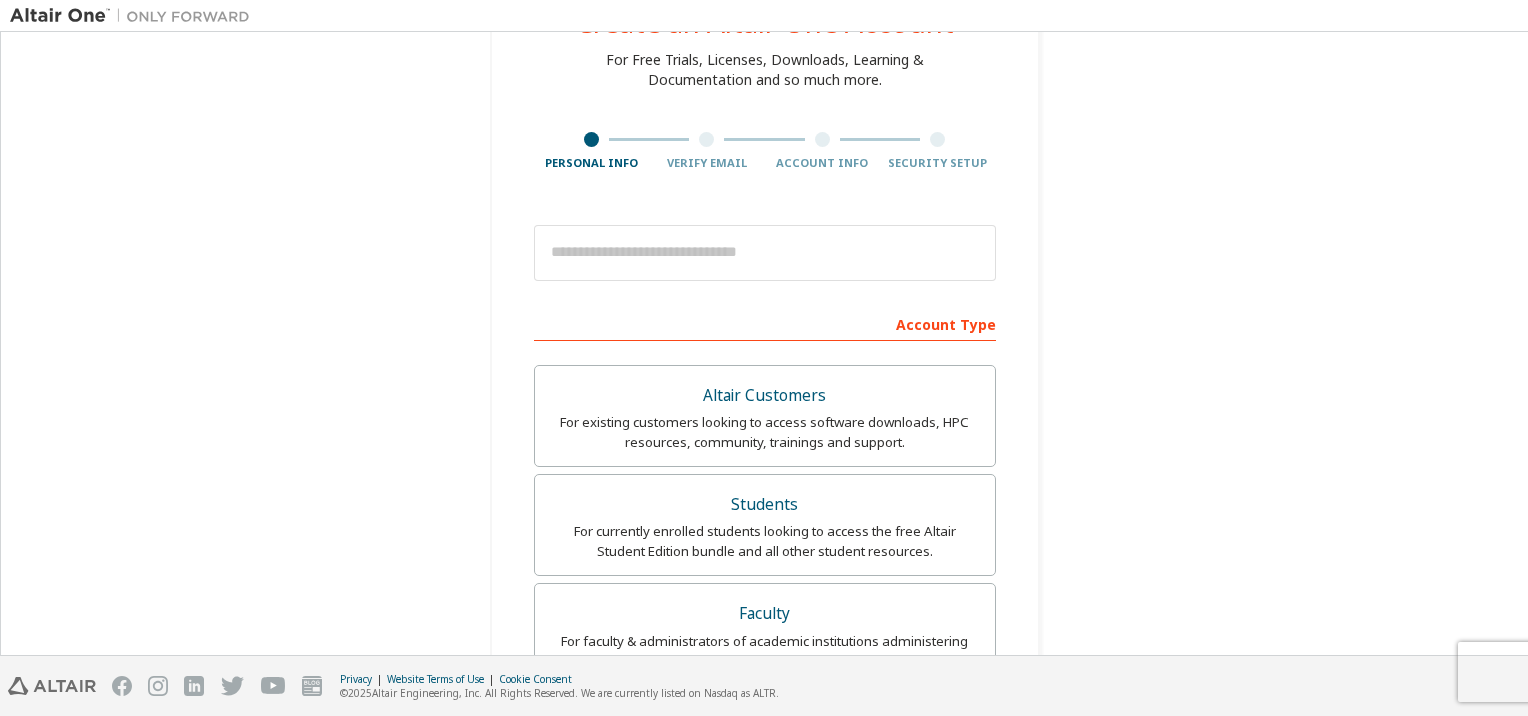 scroll, scrollTop: 96, scrollLeft: 0, axis: vertical 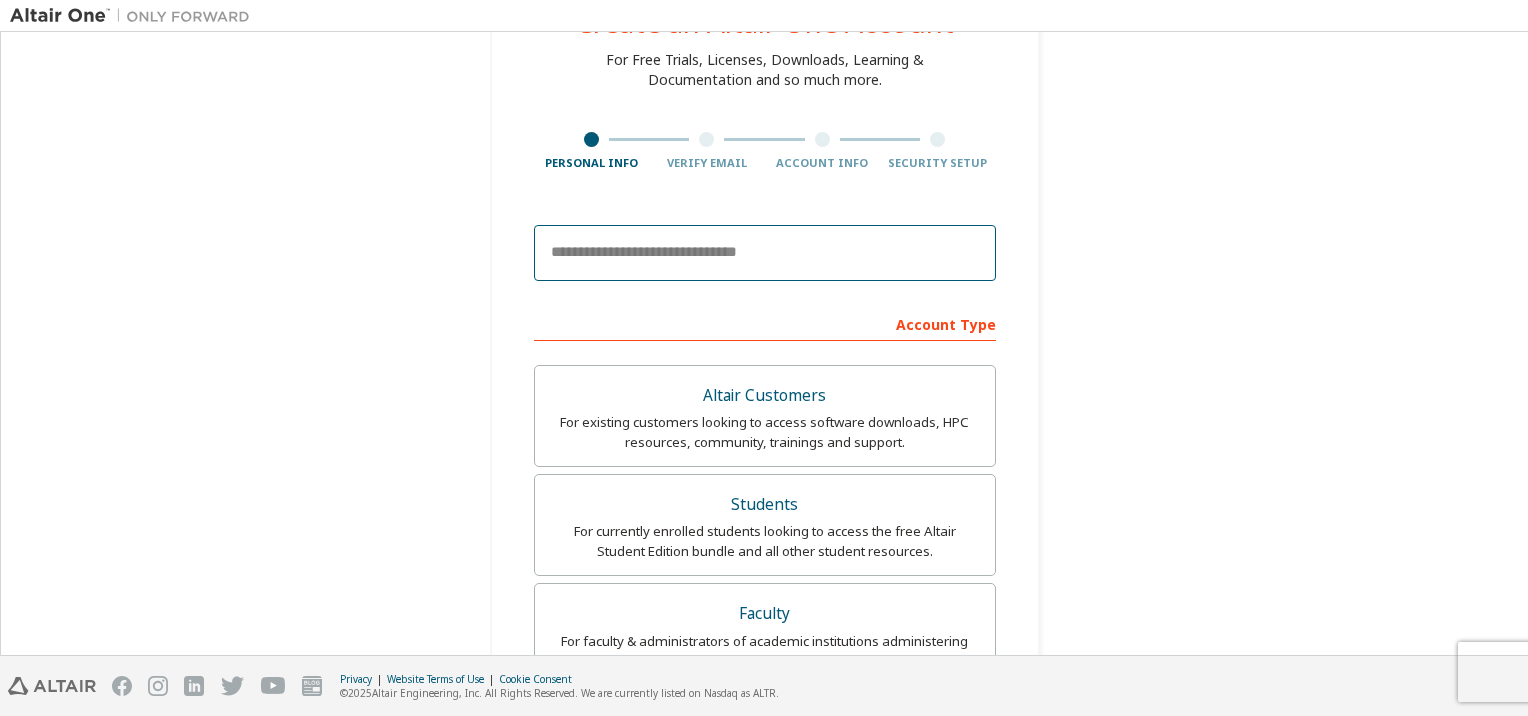 click at bounding box center [765, 253] 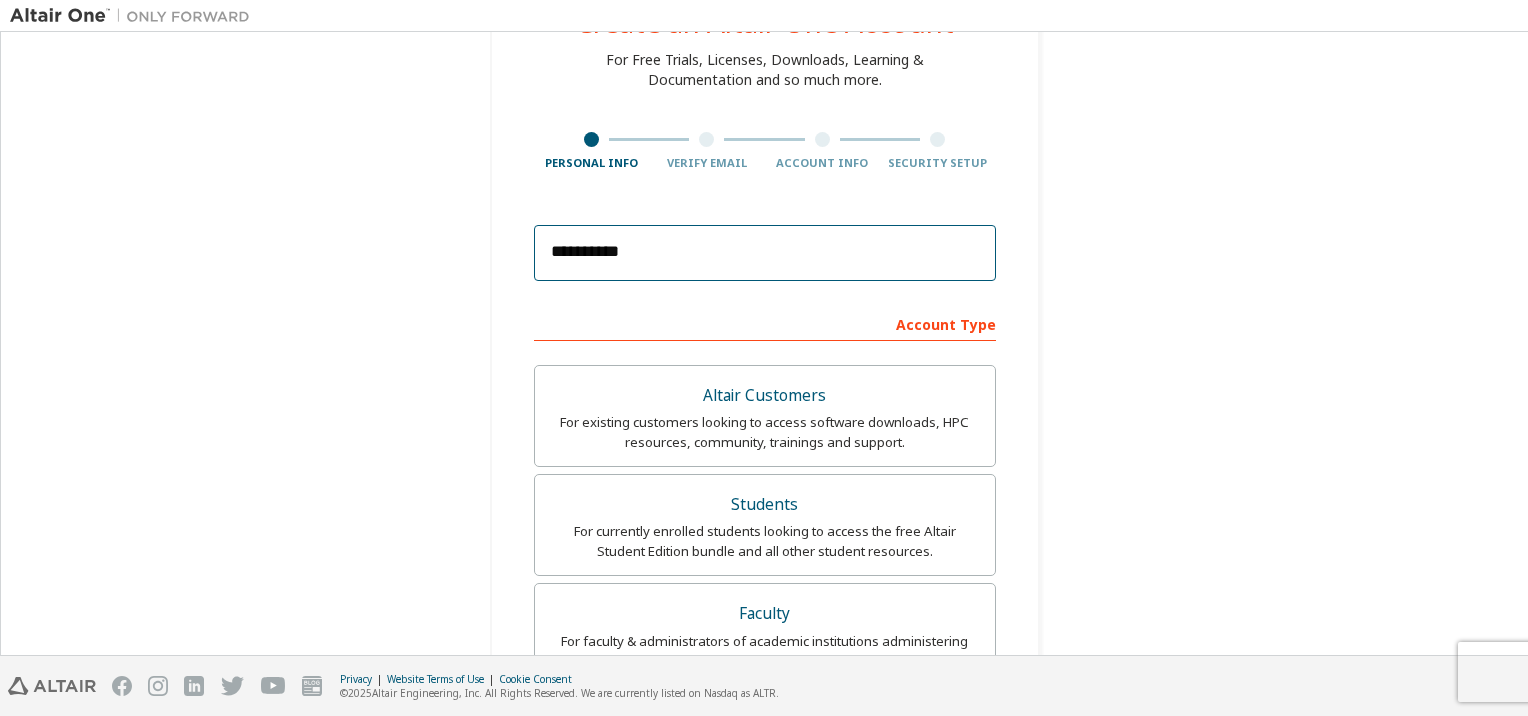 type on "**********" 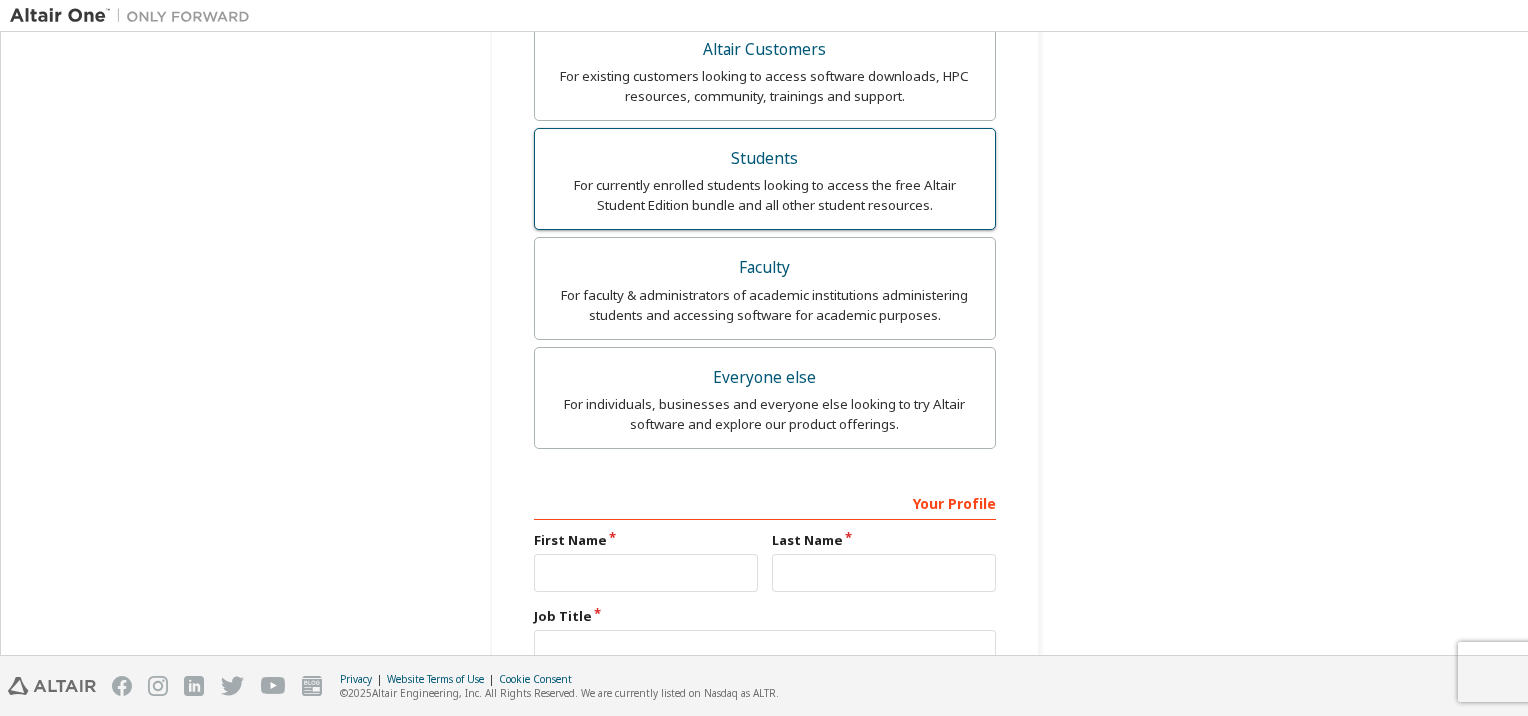 scroll, scrollTop: 440, scrollLeft: 0, axis: vertical 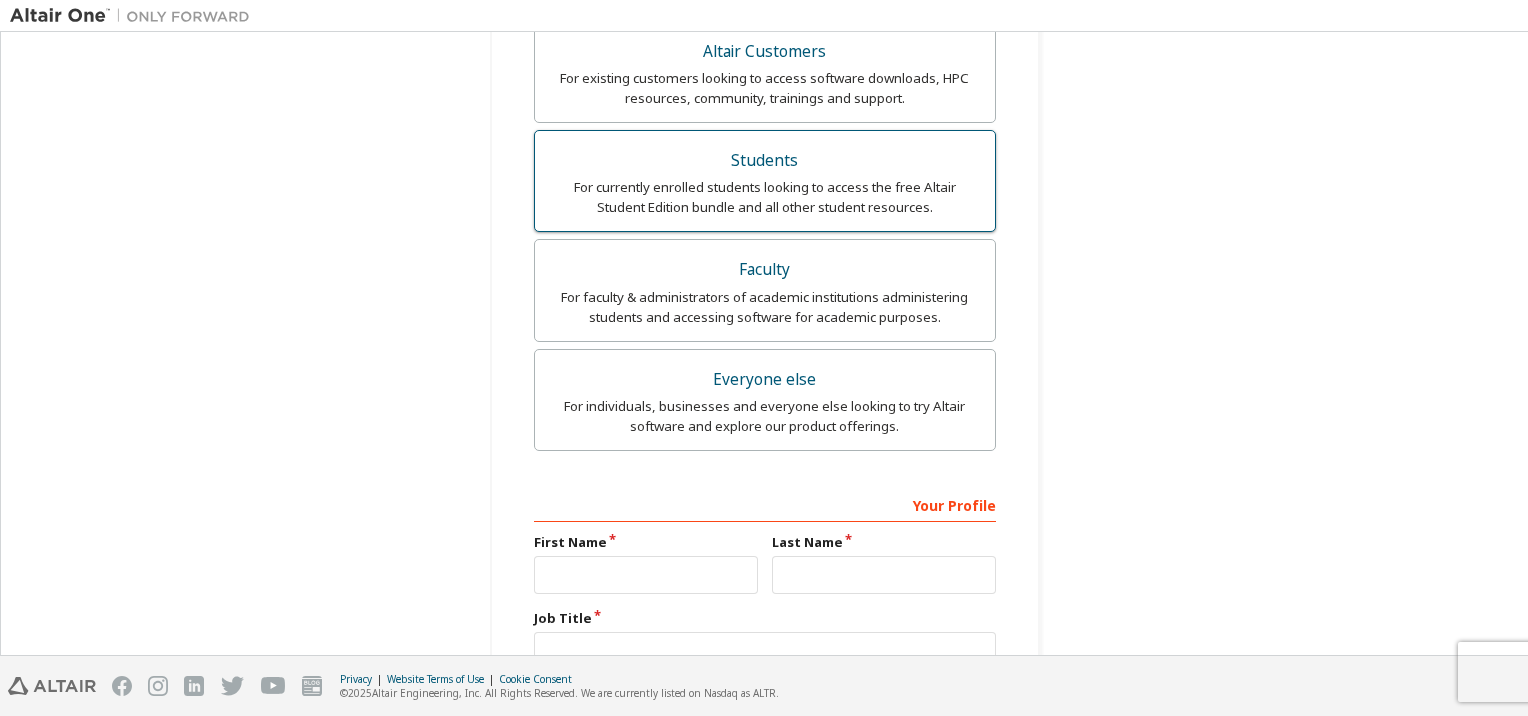 click on "Students" at bounding box center [765, 161] 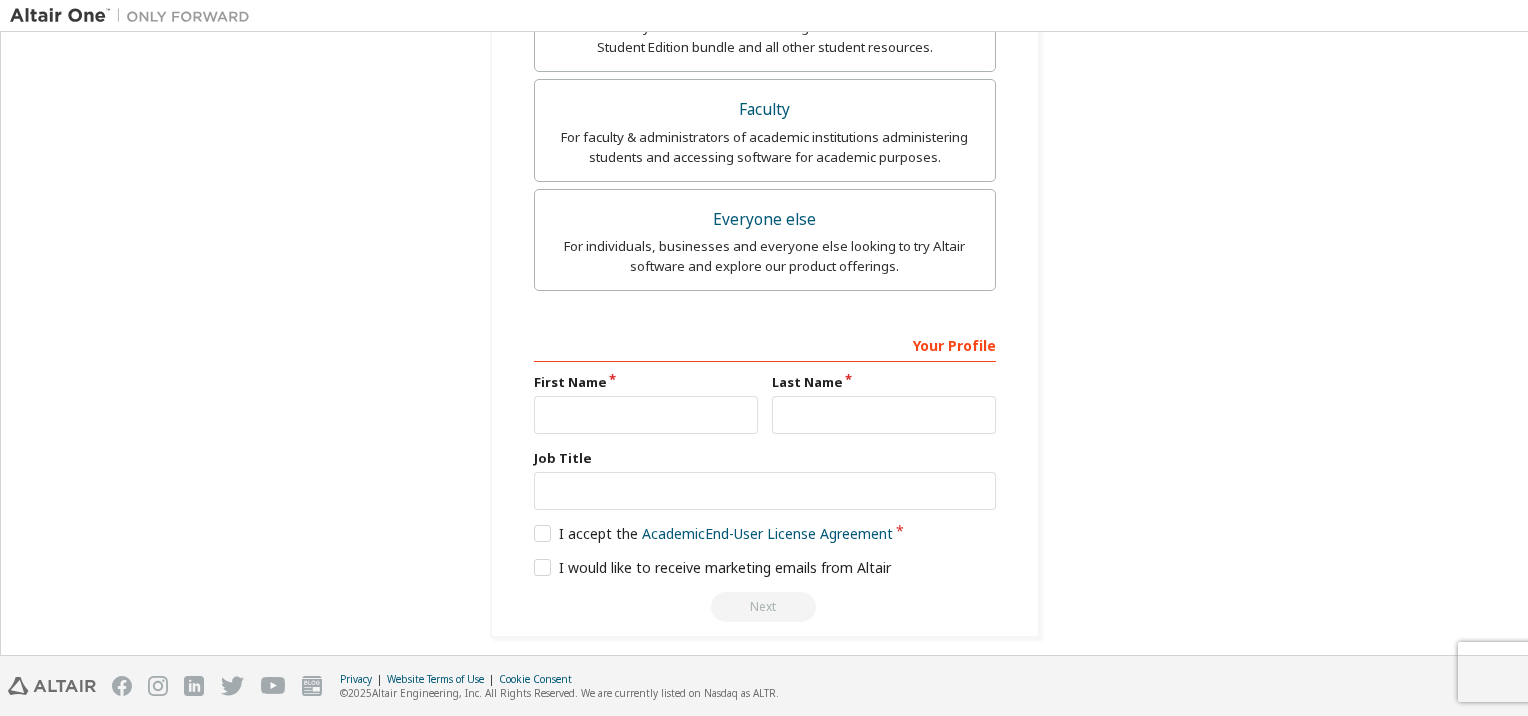 scroll, scrollTop: 606, scrollLeft: 0, axis: vertical 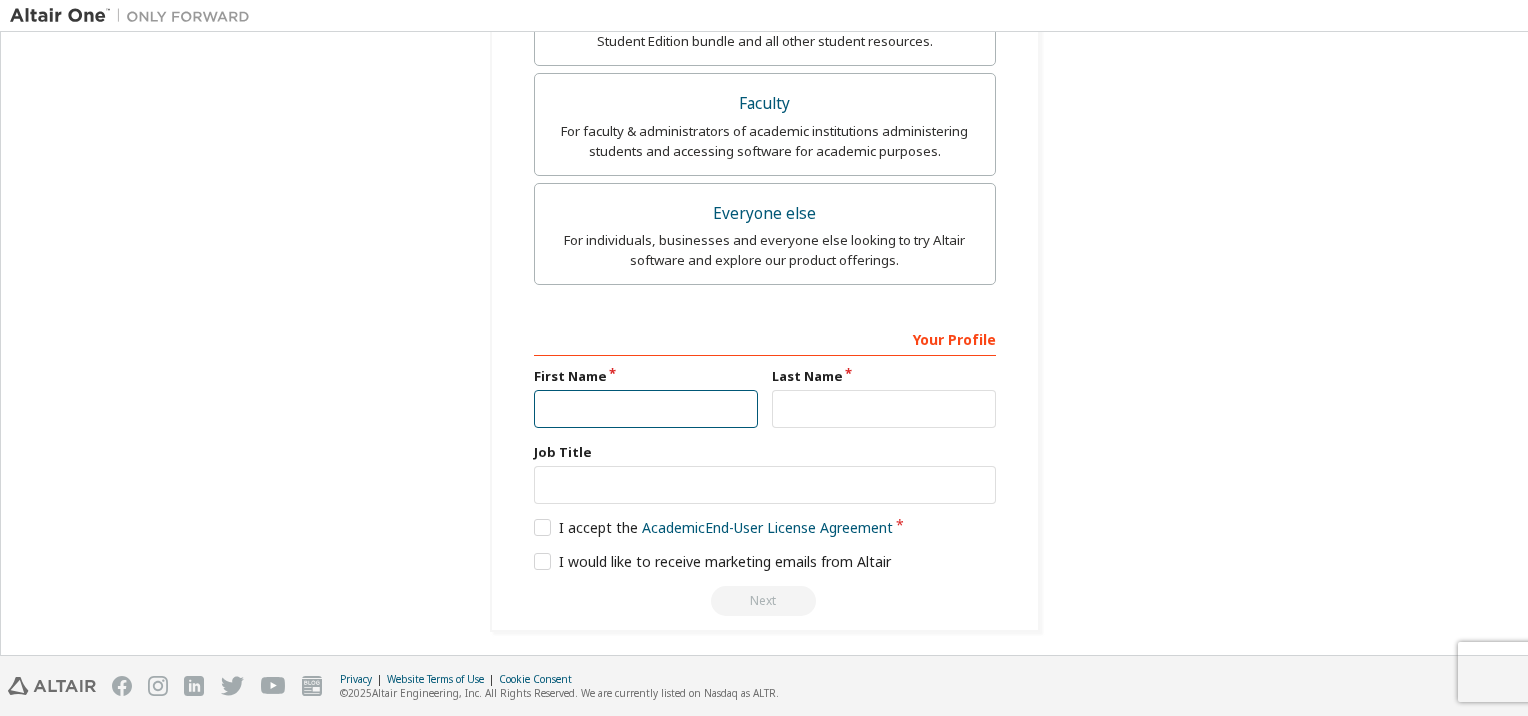 click at bounding box center [646, 409] 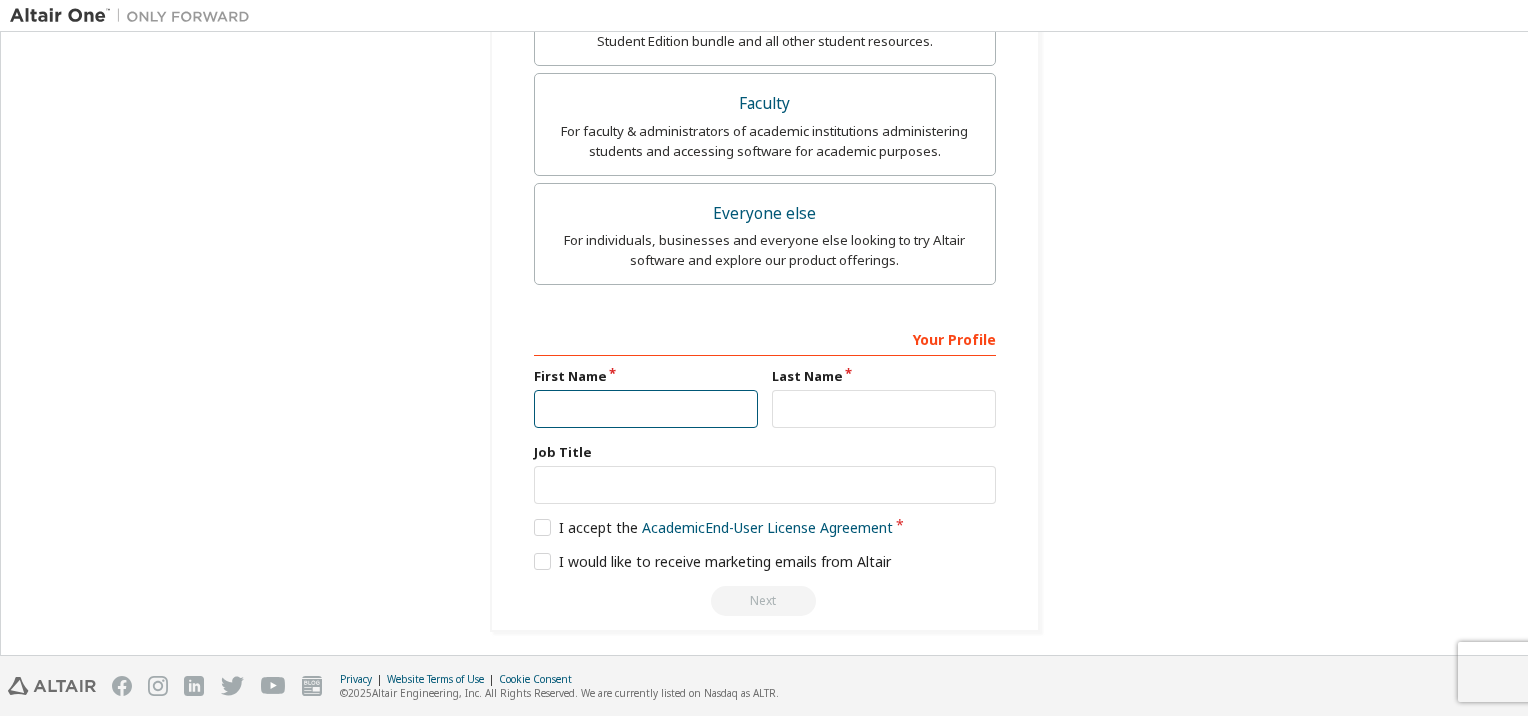 type on "*****" 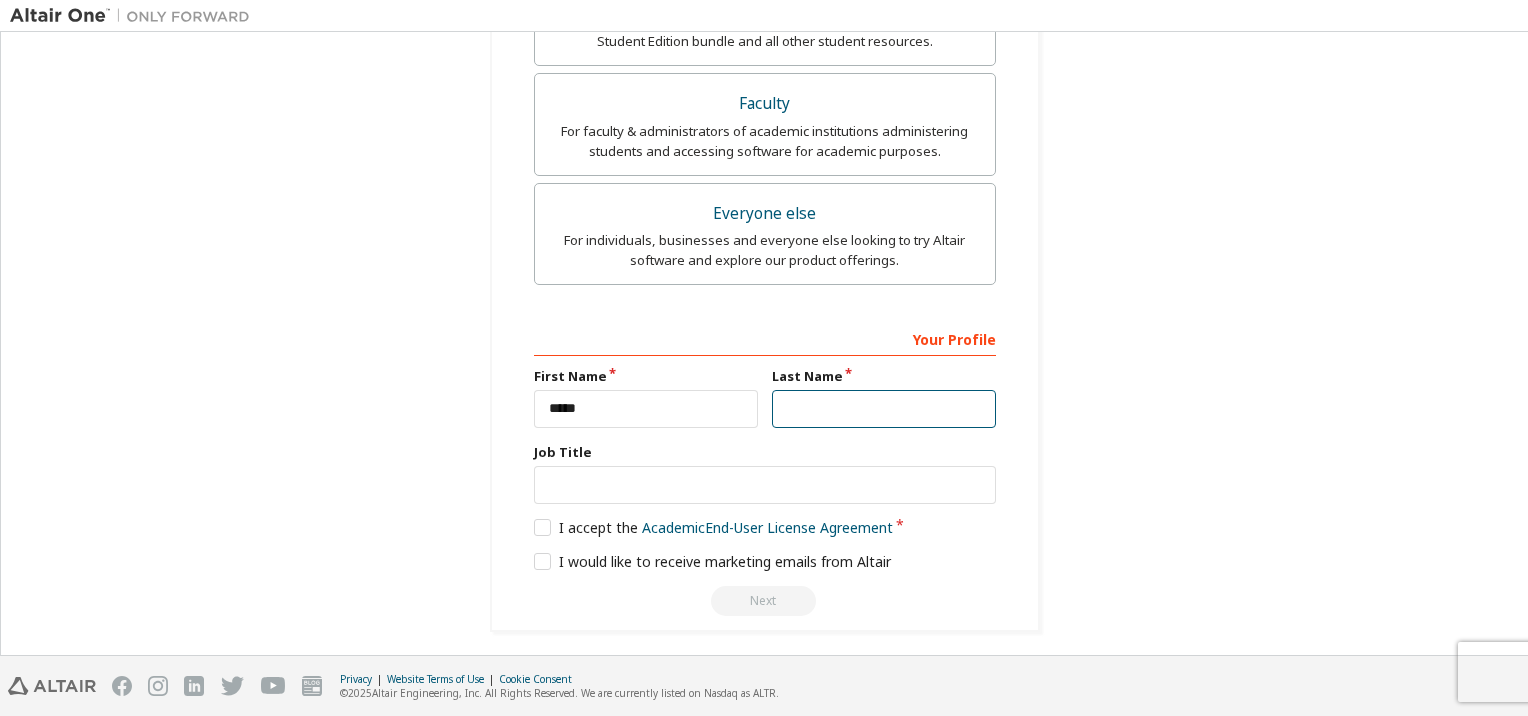 type on "********" 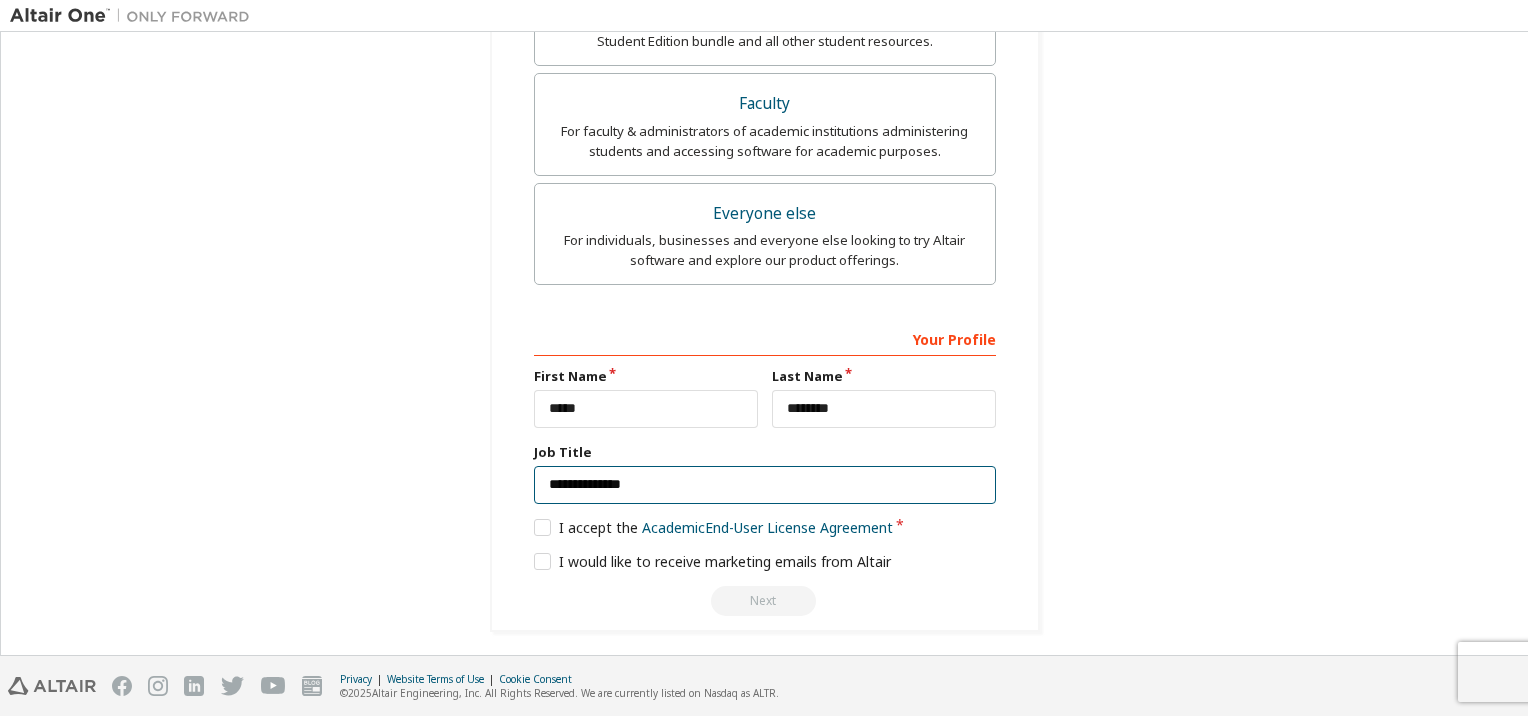 click on "**********" at bounding box center (765, 485) 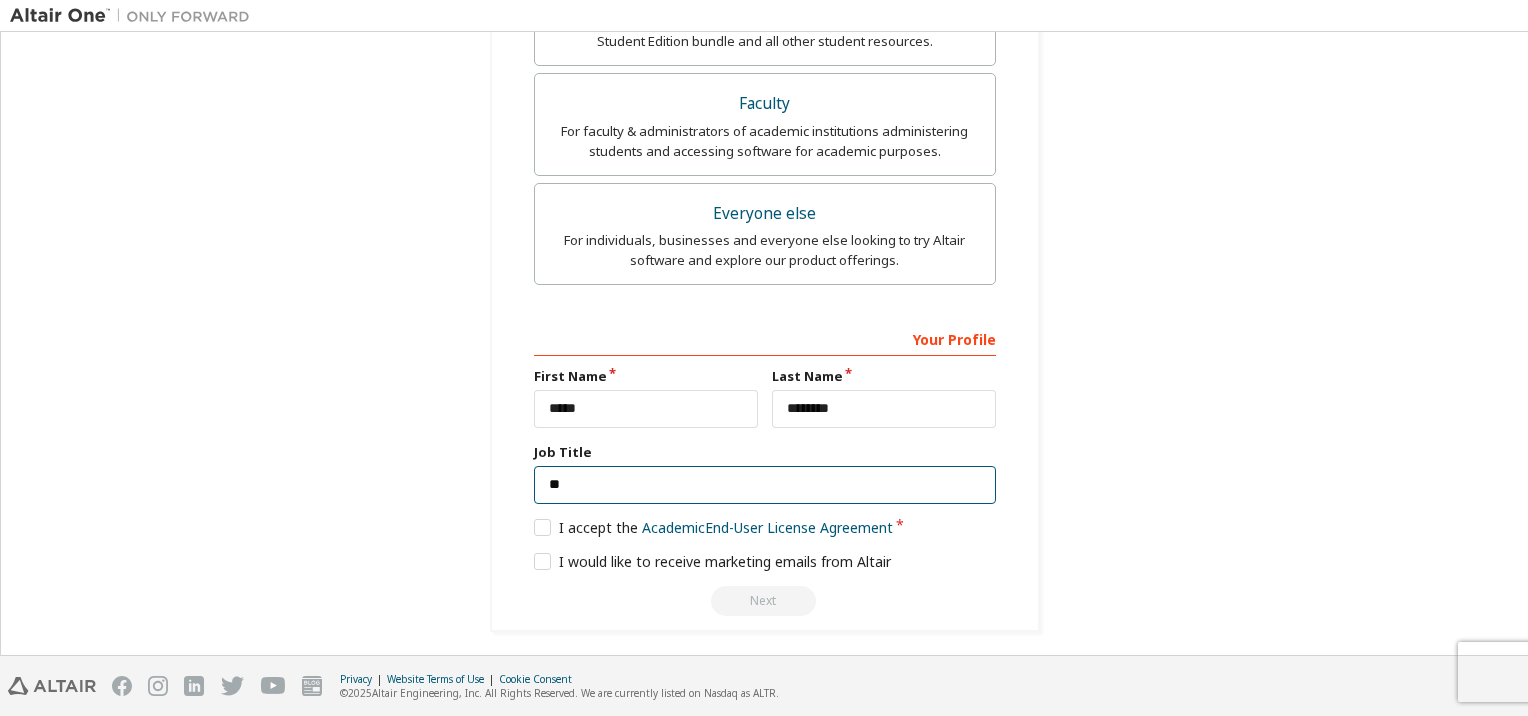type on "*" 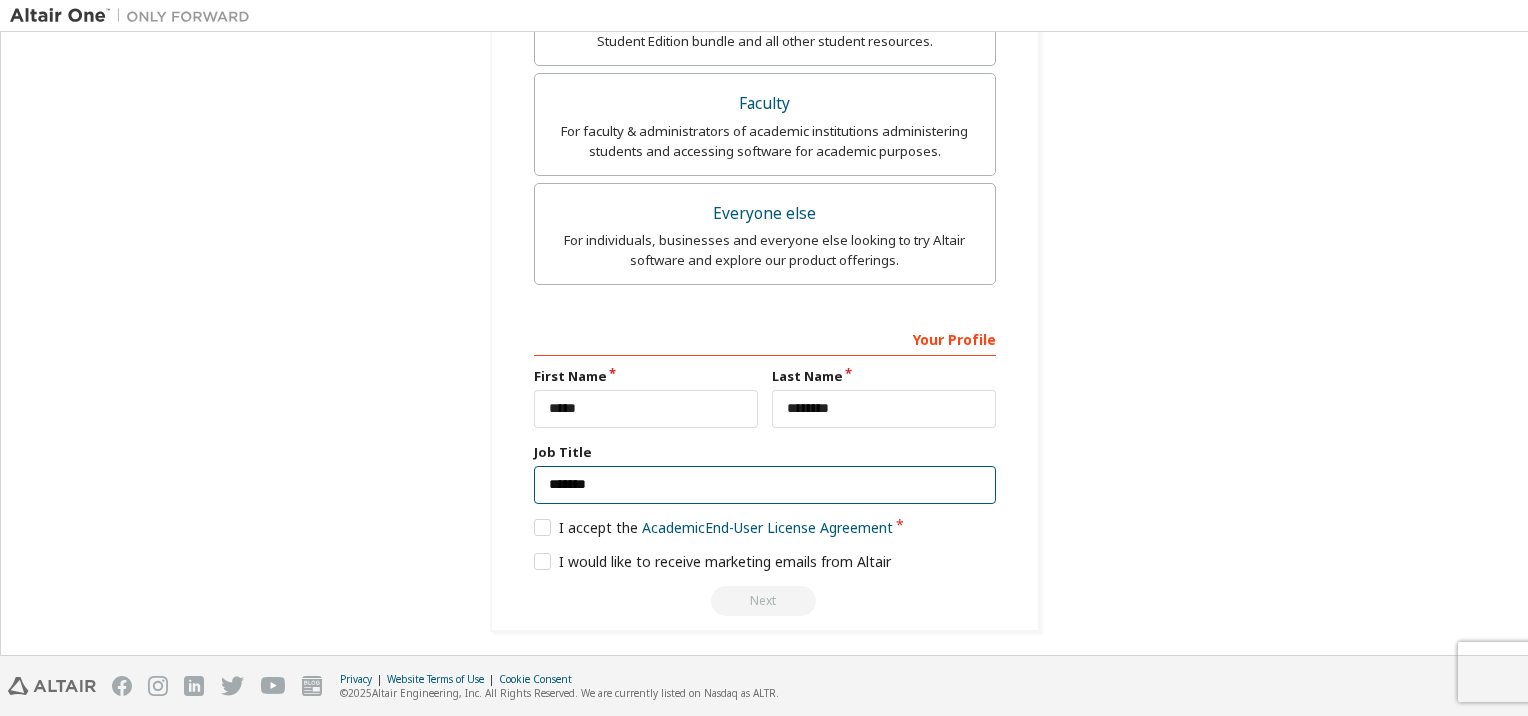 type on "*******" 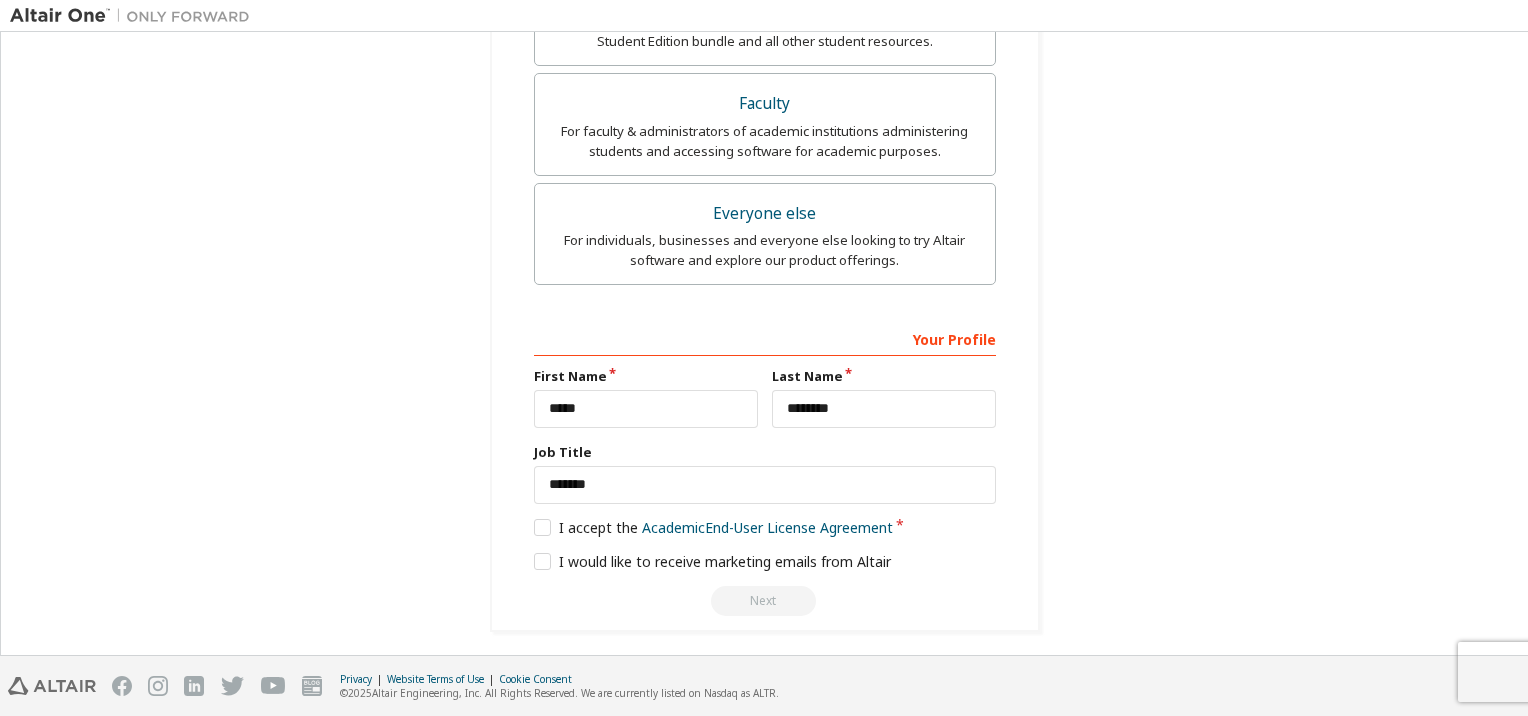 click on "**********" at bounding box center [764, 43] 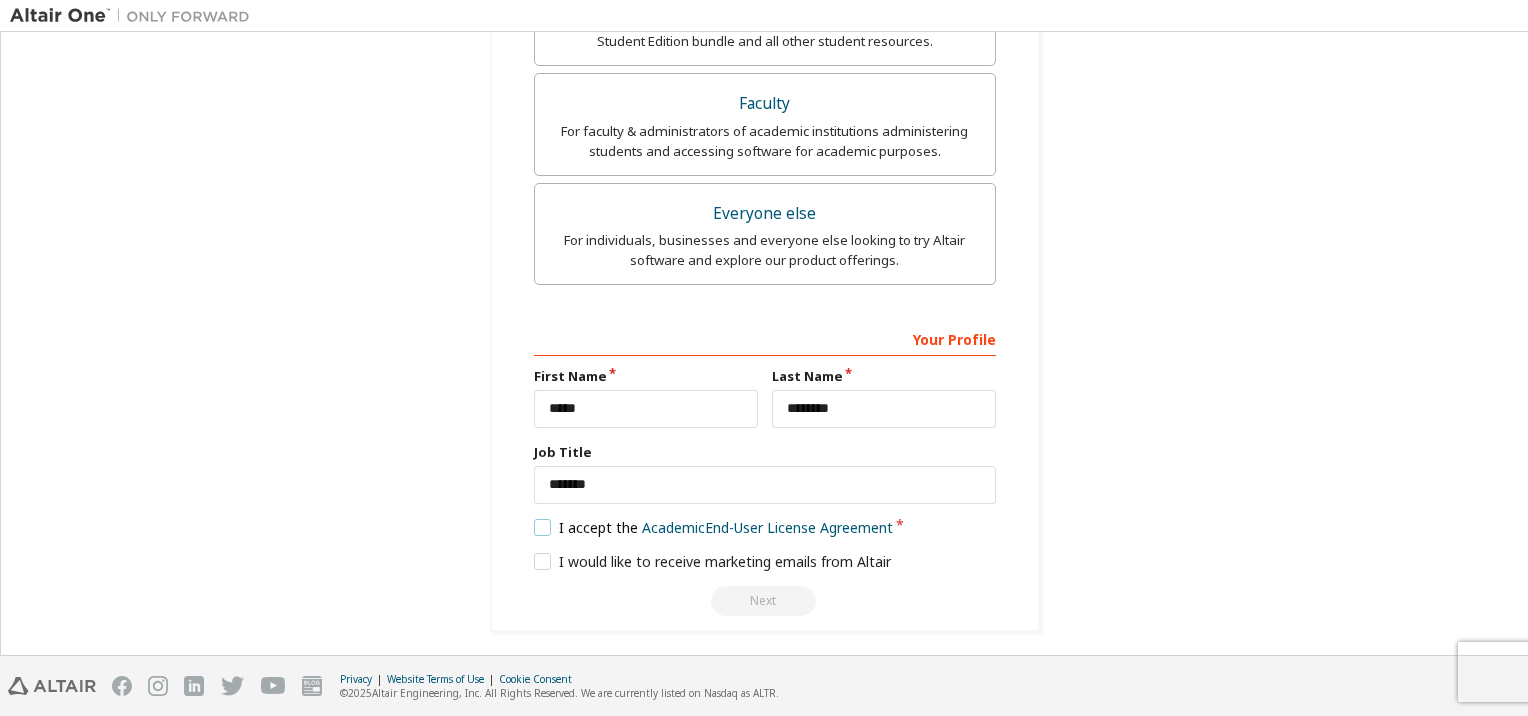 click on "I accept the   Academic   End-User License Agreement" at bounding box center (714, 527) 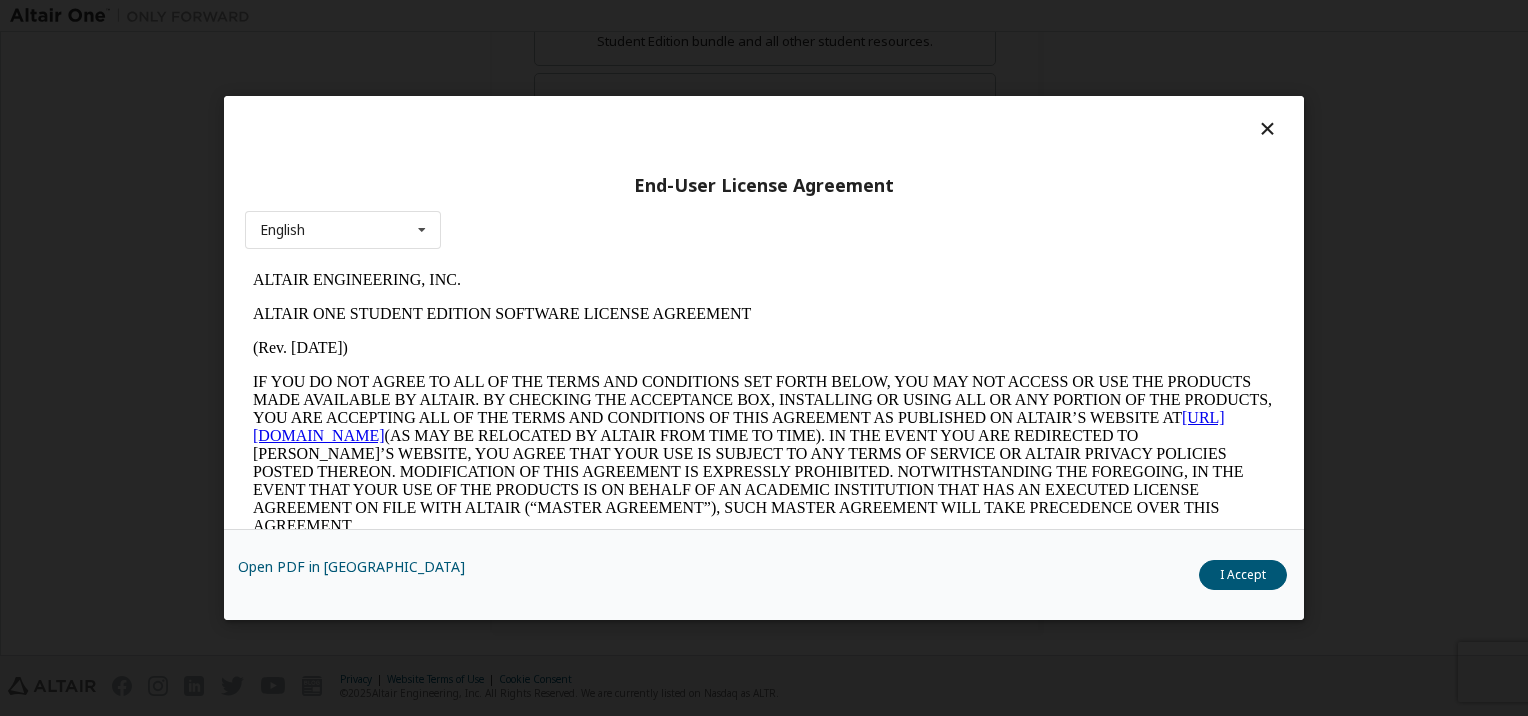 scroll, scrollTop: 0, scrollLeft: 0, axis: both 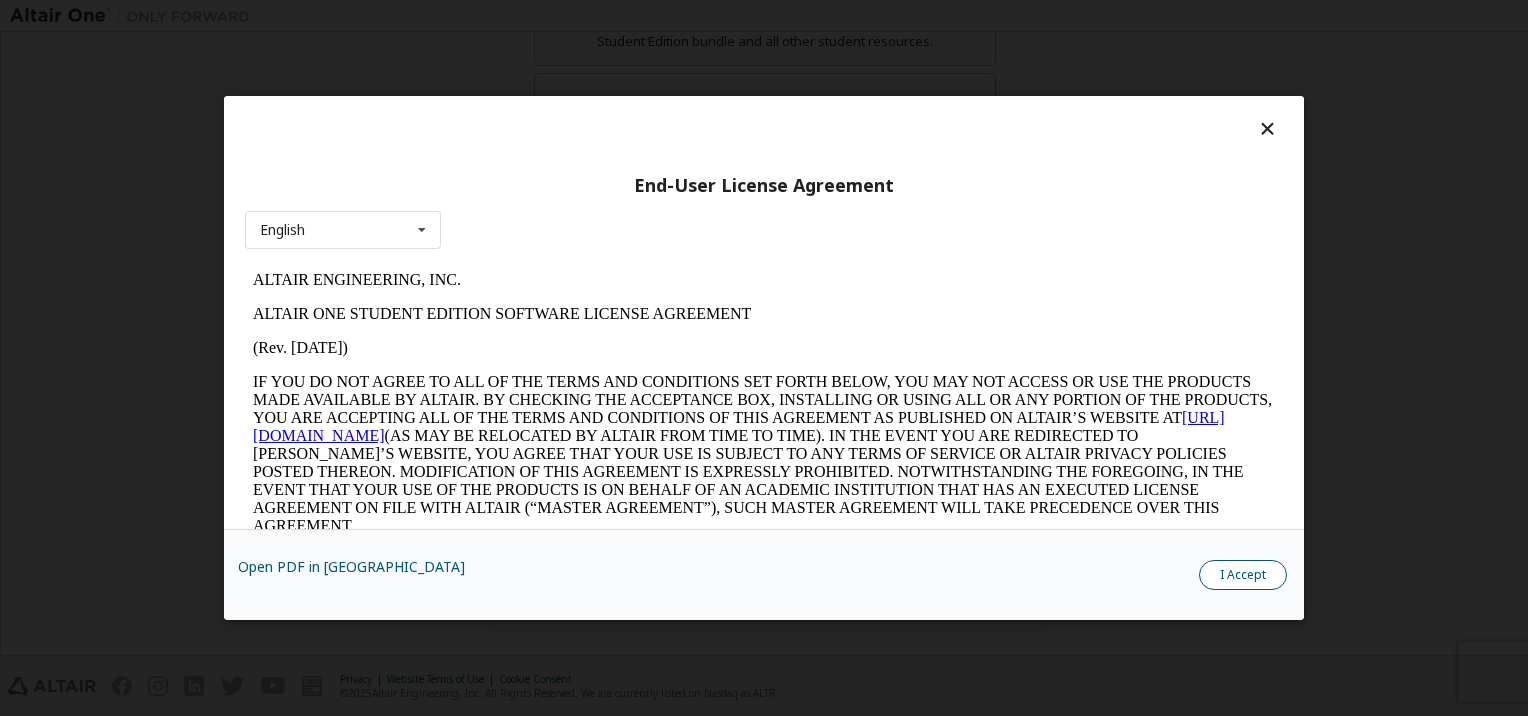click on "I Accept" at bounding box center (1243, 575) 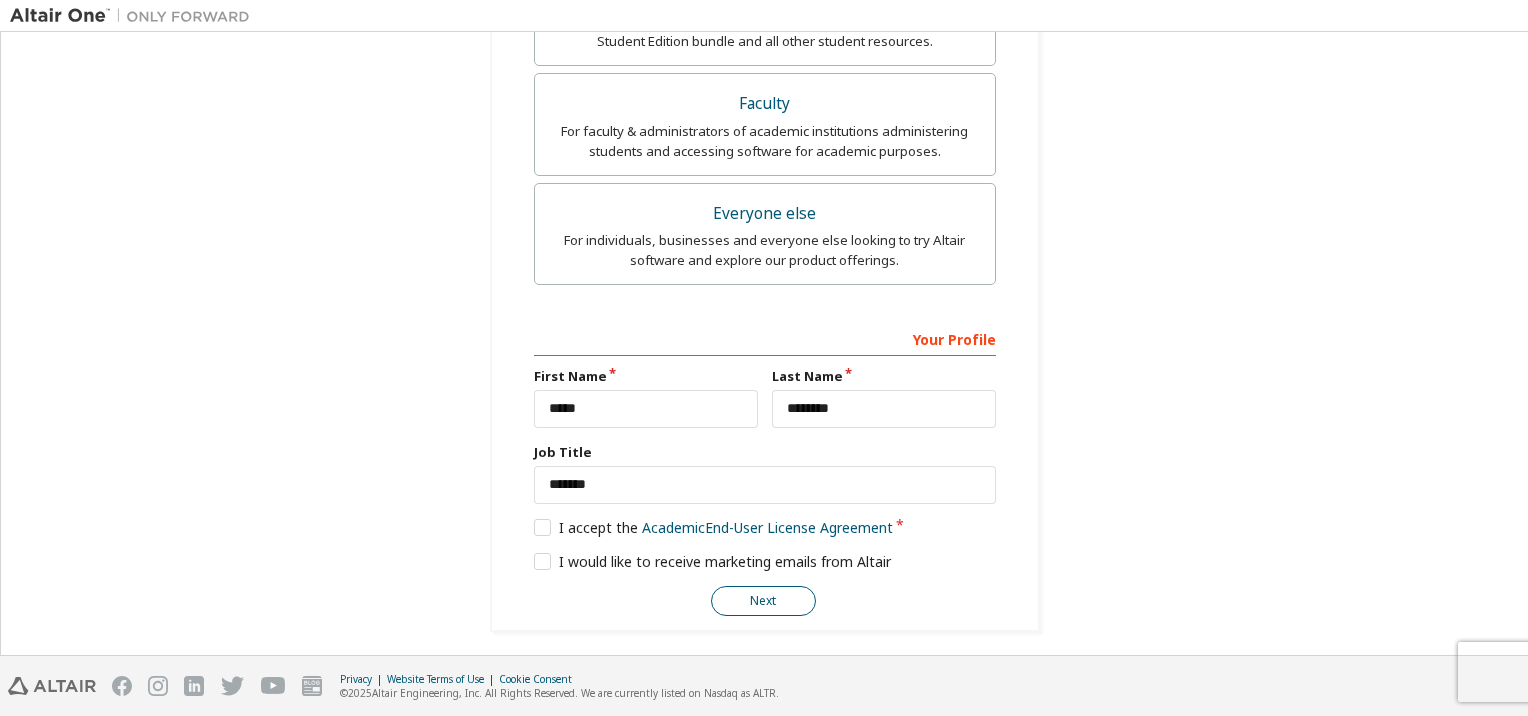 click on "Next" at bounding box center [763, 601] 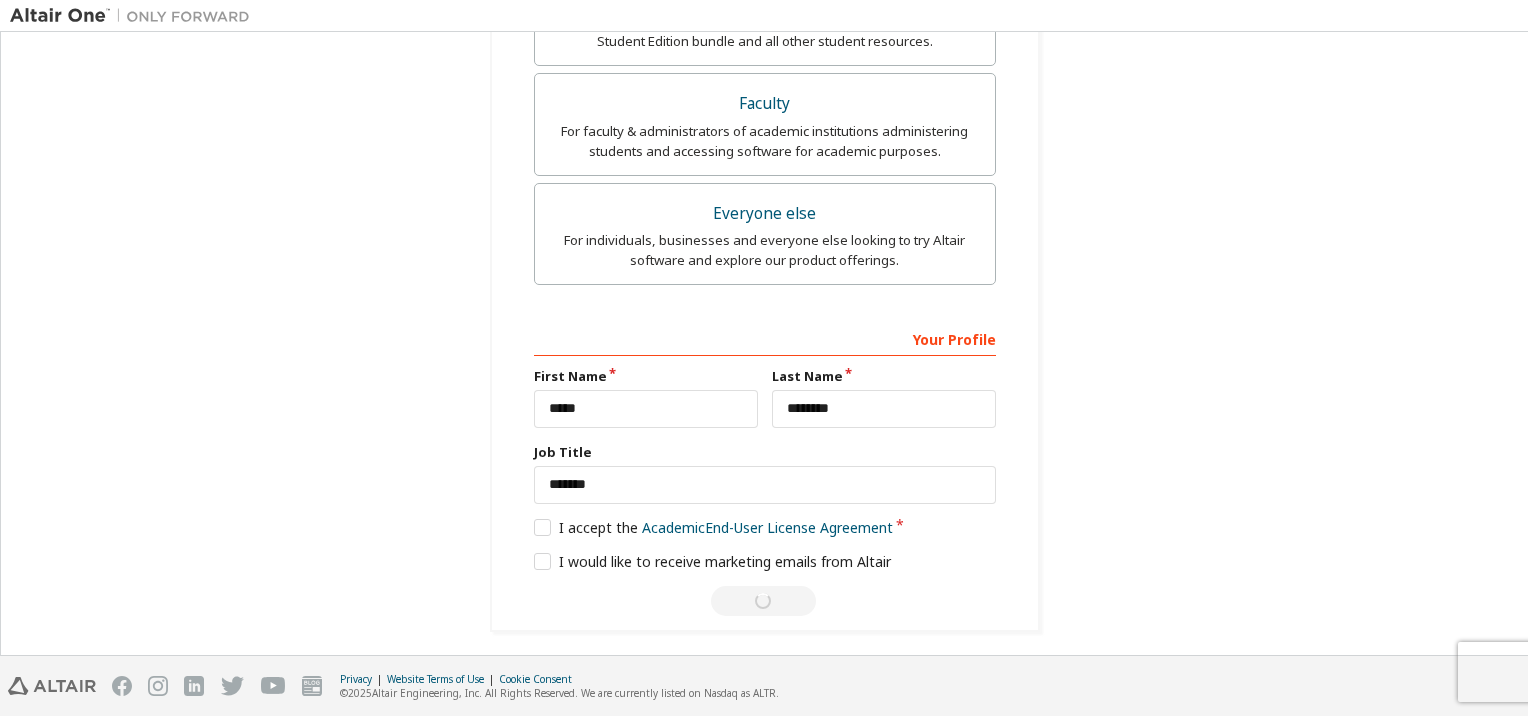 scroll, scrollTop: 0, scrollLeft: 0, axis: both 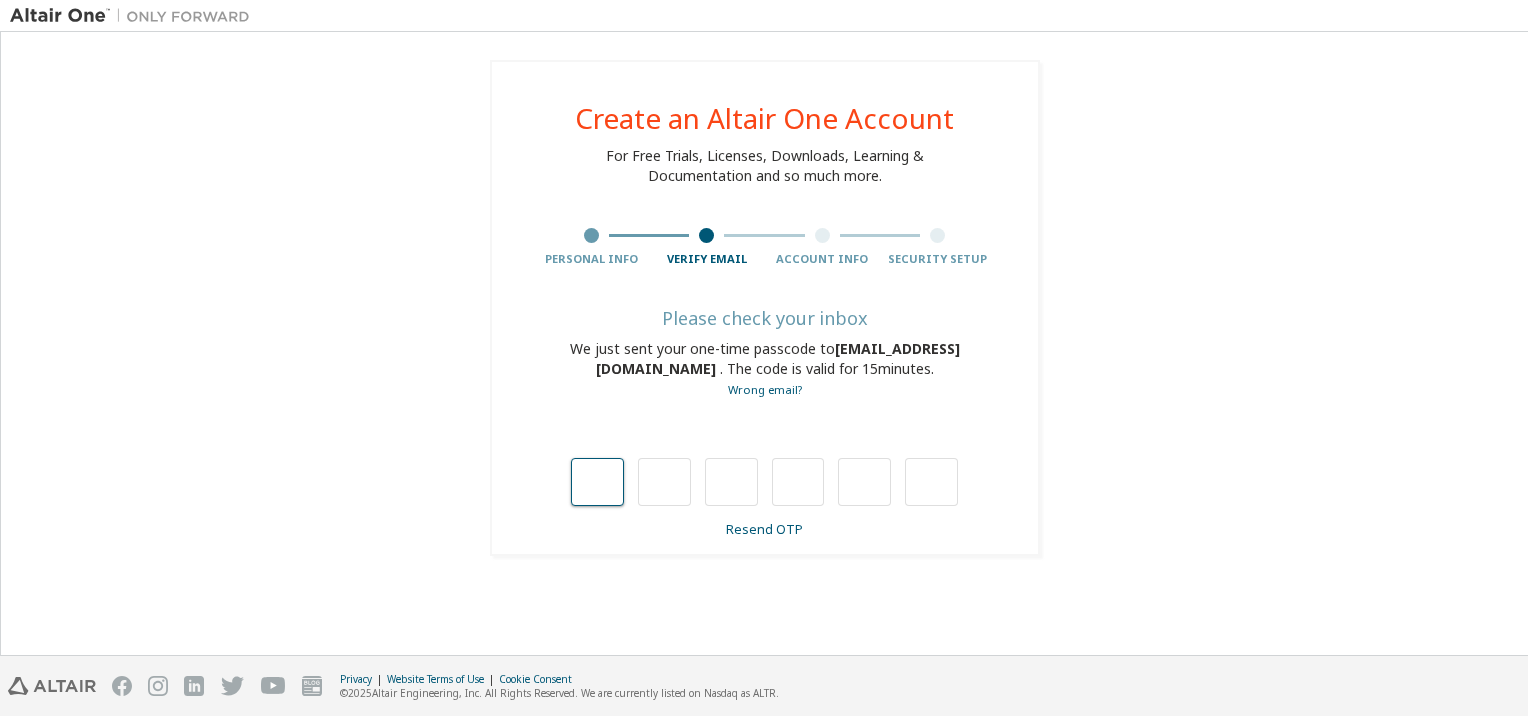 type on "*" 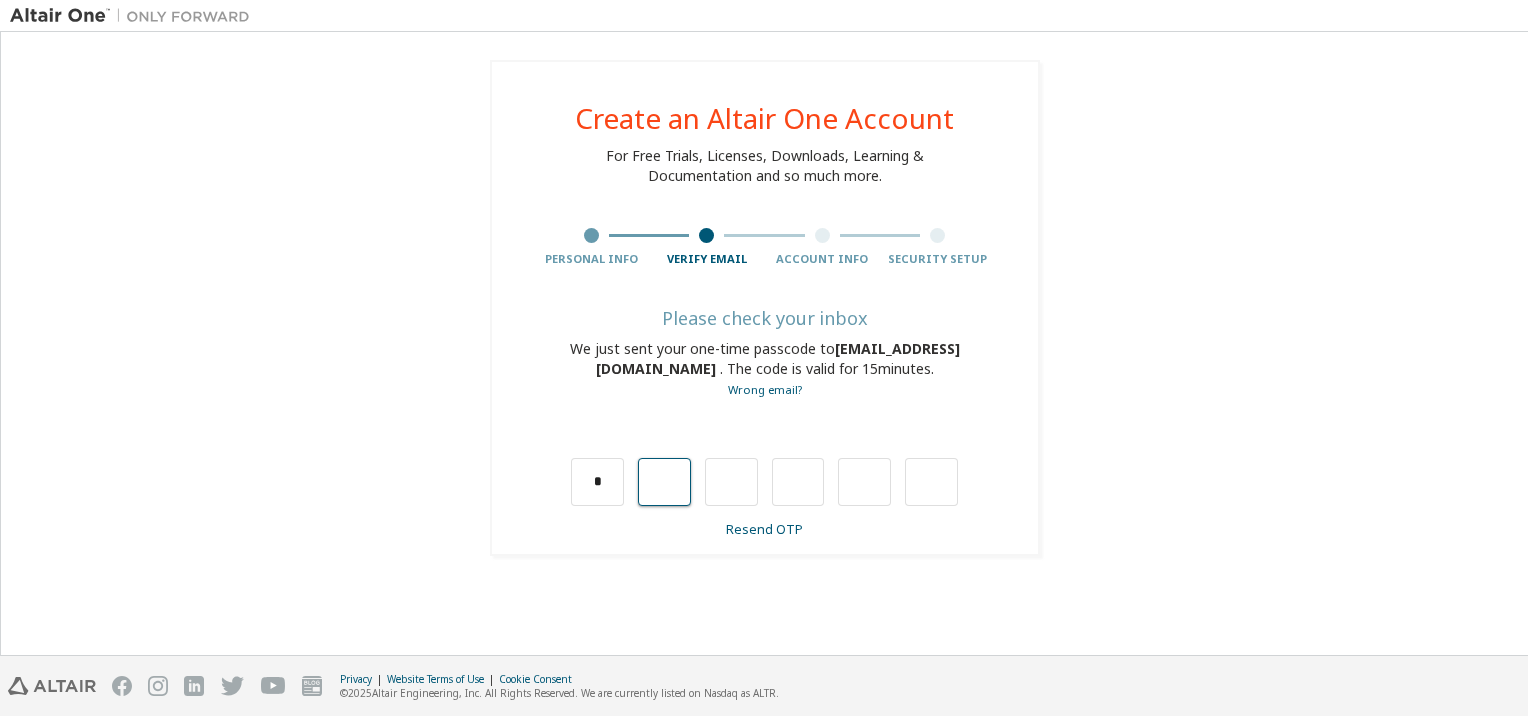 type on "*" 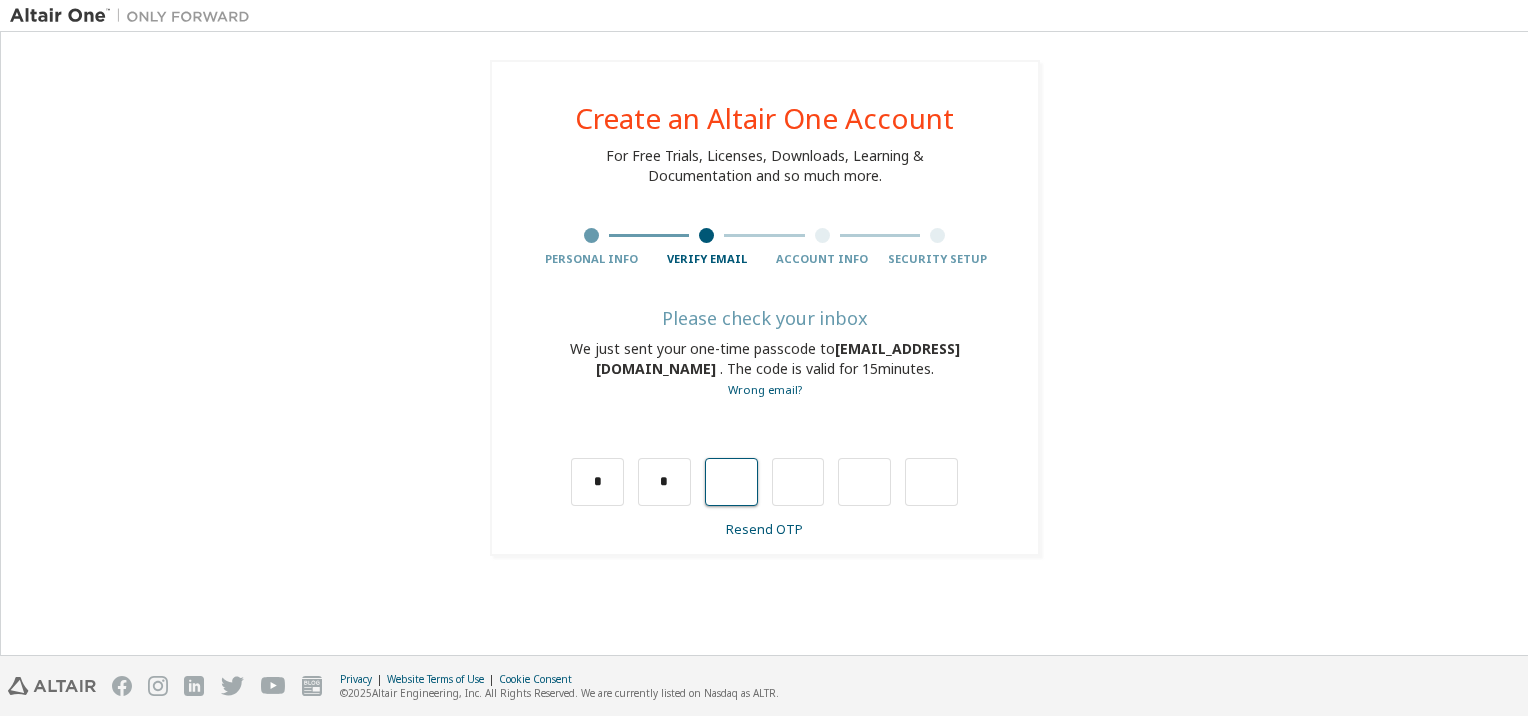 type on "*" 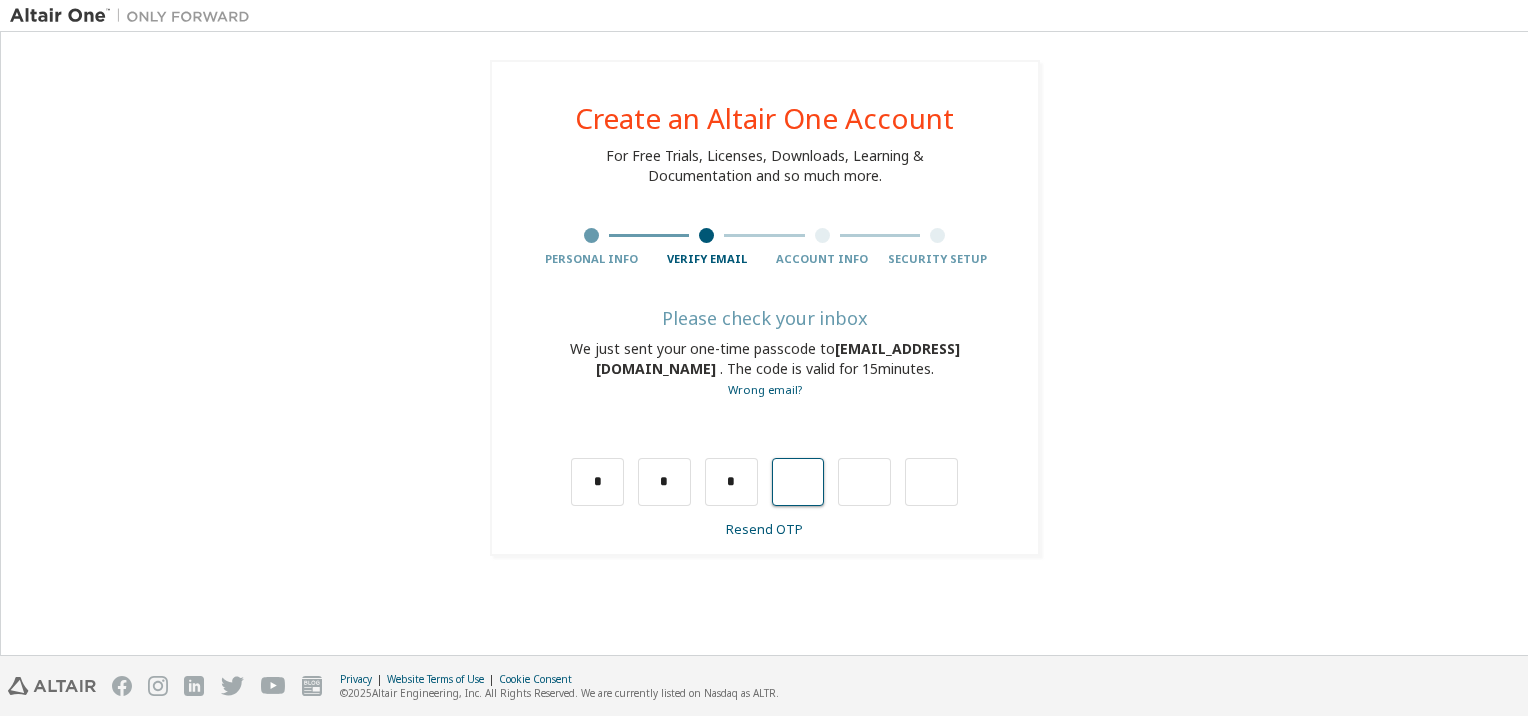 type on "*" 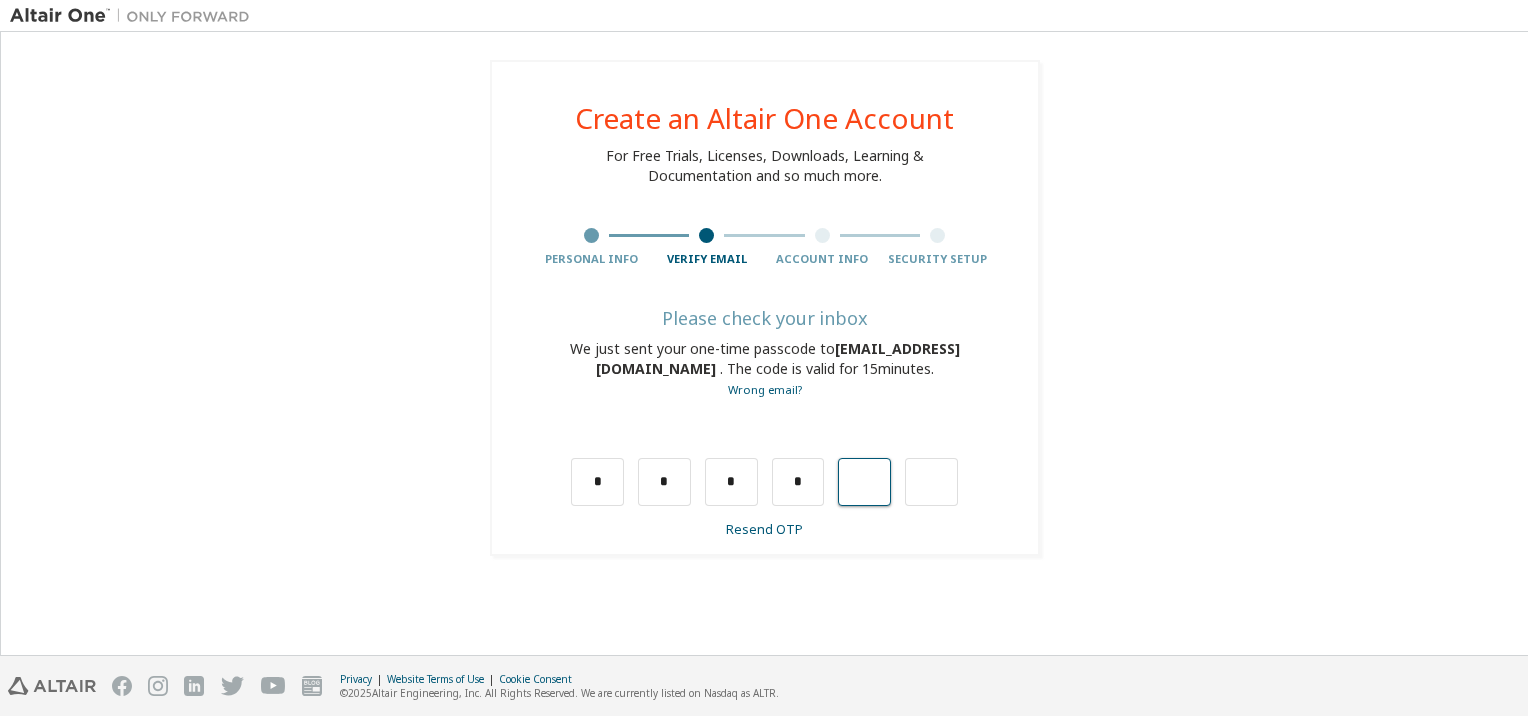 type on "*" 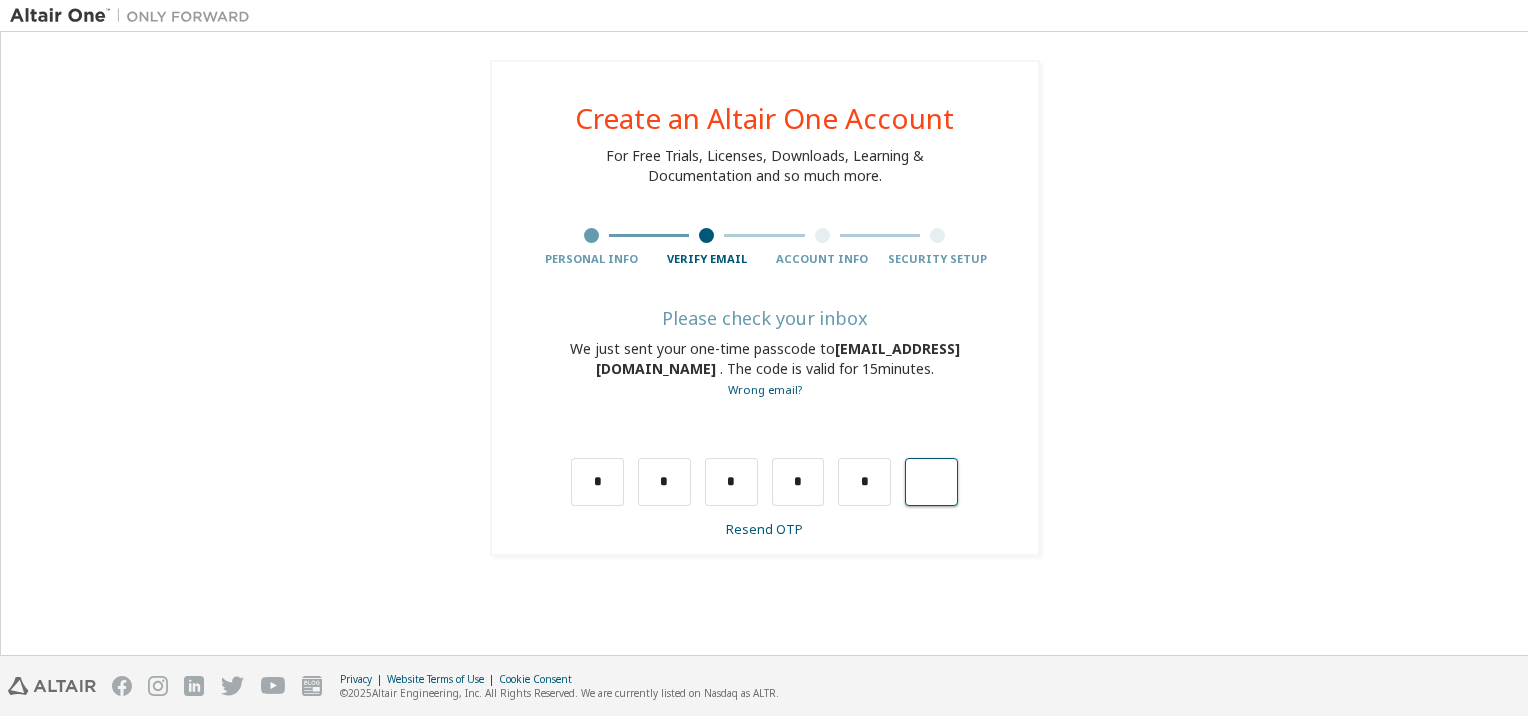 type on "*" 